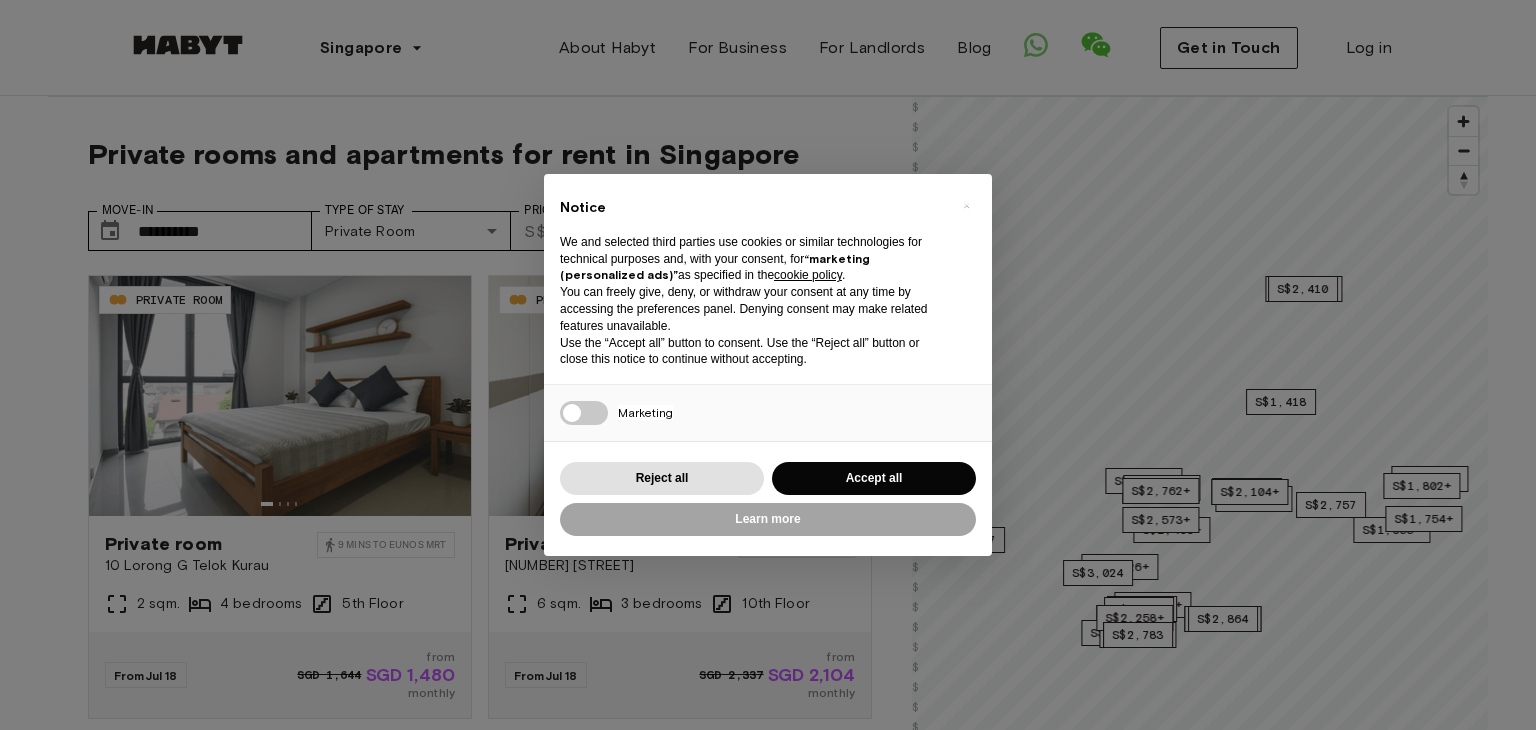 scroll, scrollTop: 0, scrollLeft: 0, axis: both 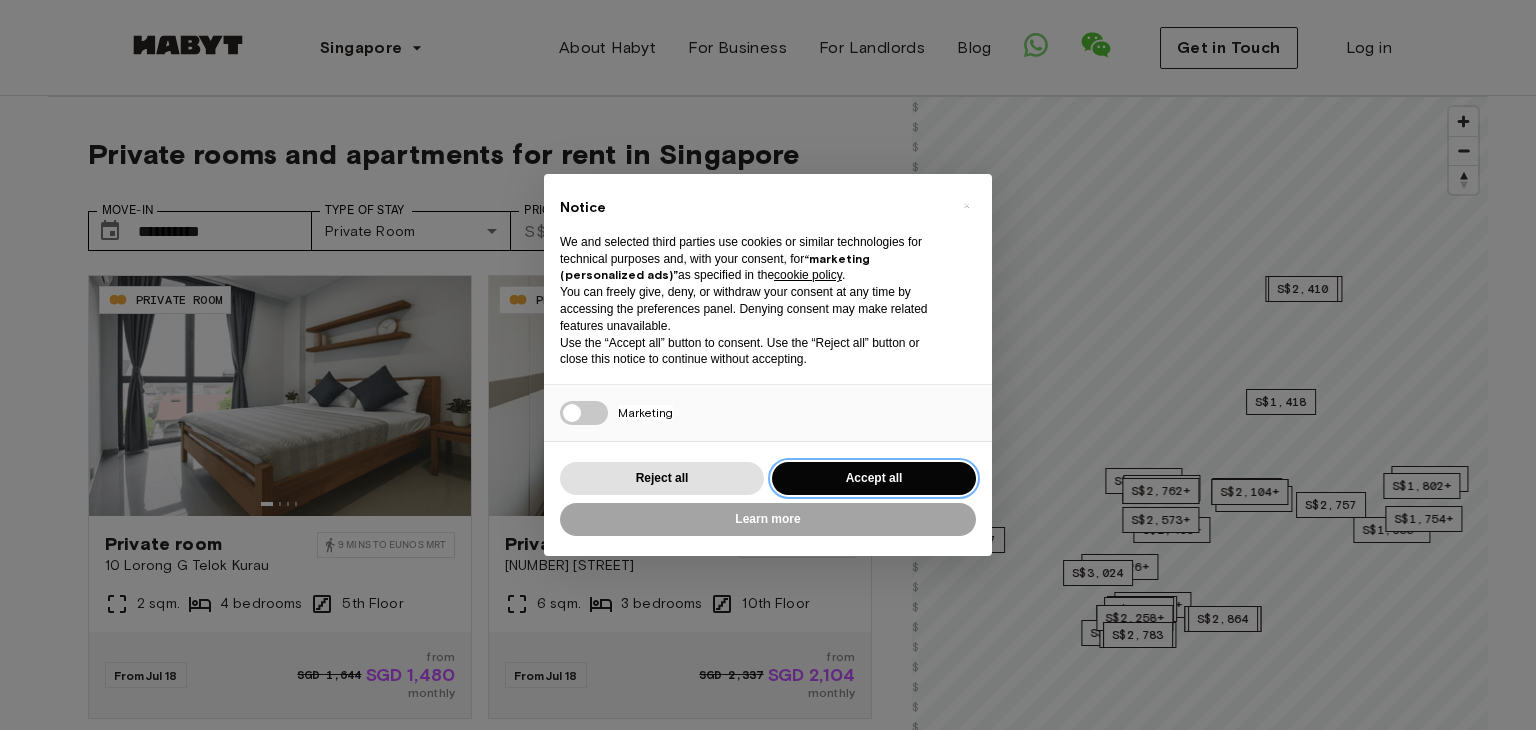 click on "Accept all" at bounding box center (874, 478) 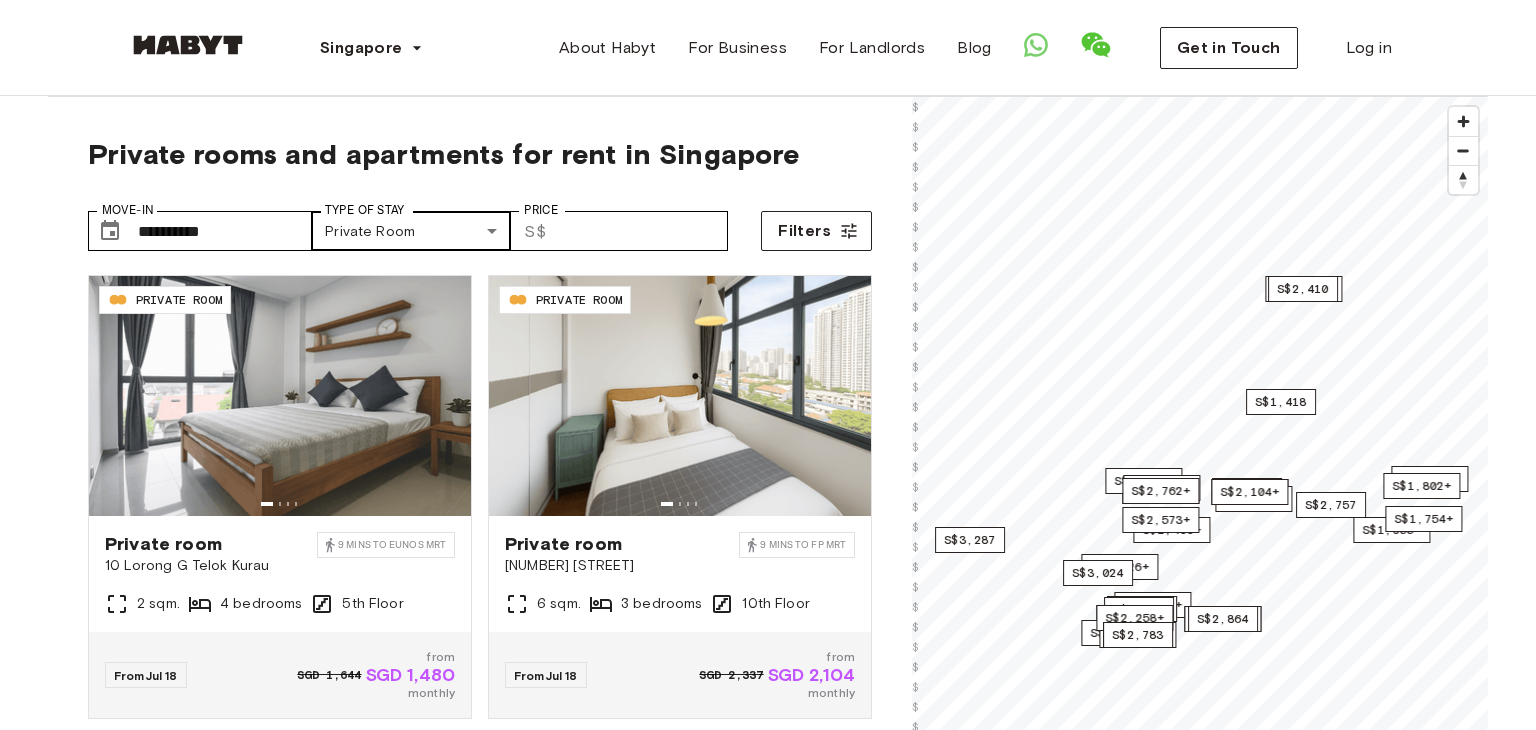 click on "**********" at bounding box center (768, 2310) 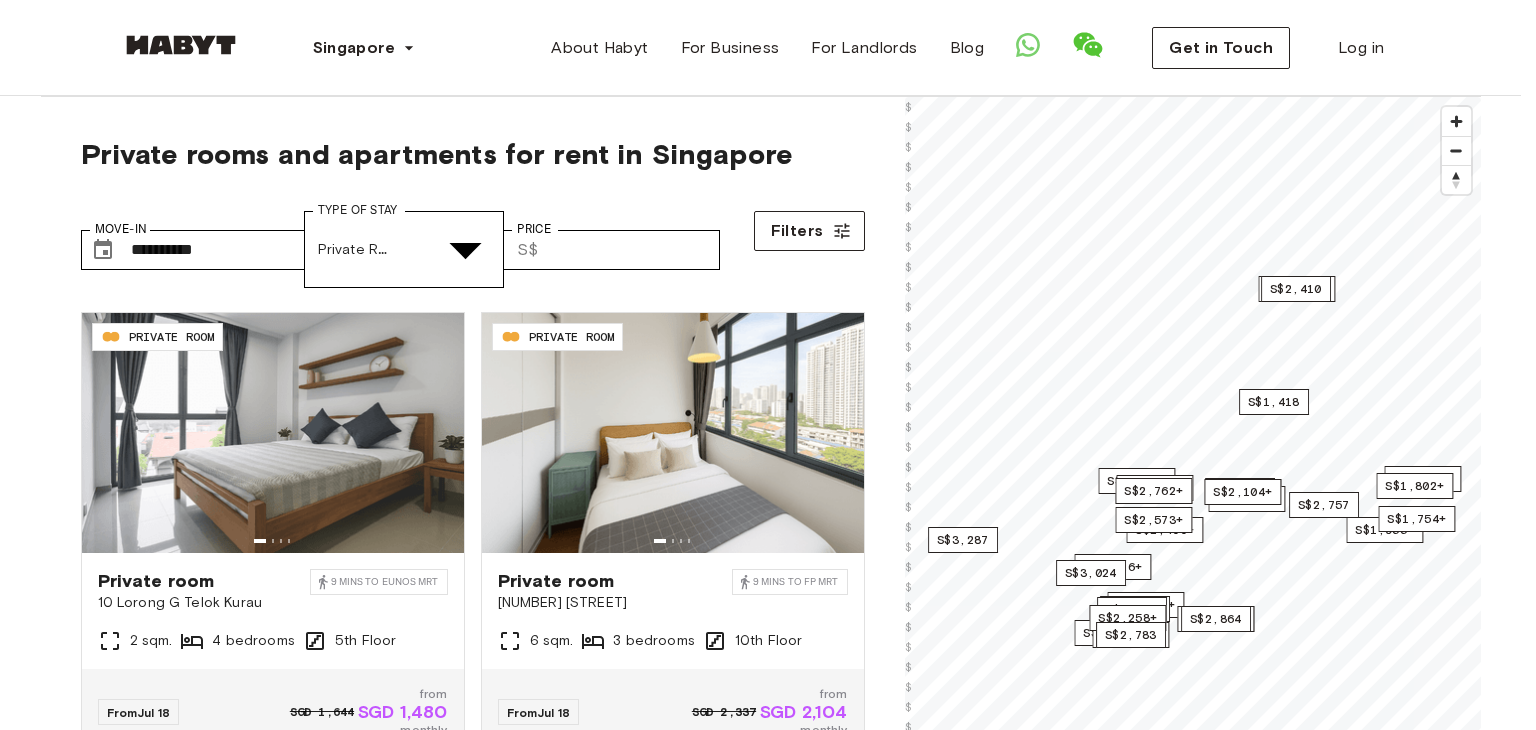 click on "Private apartment" at bounding box center [780, 4947] 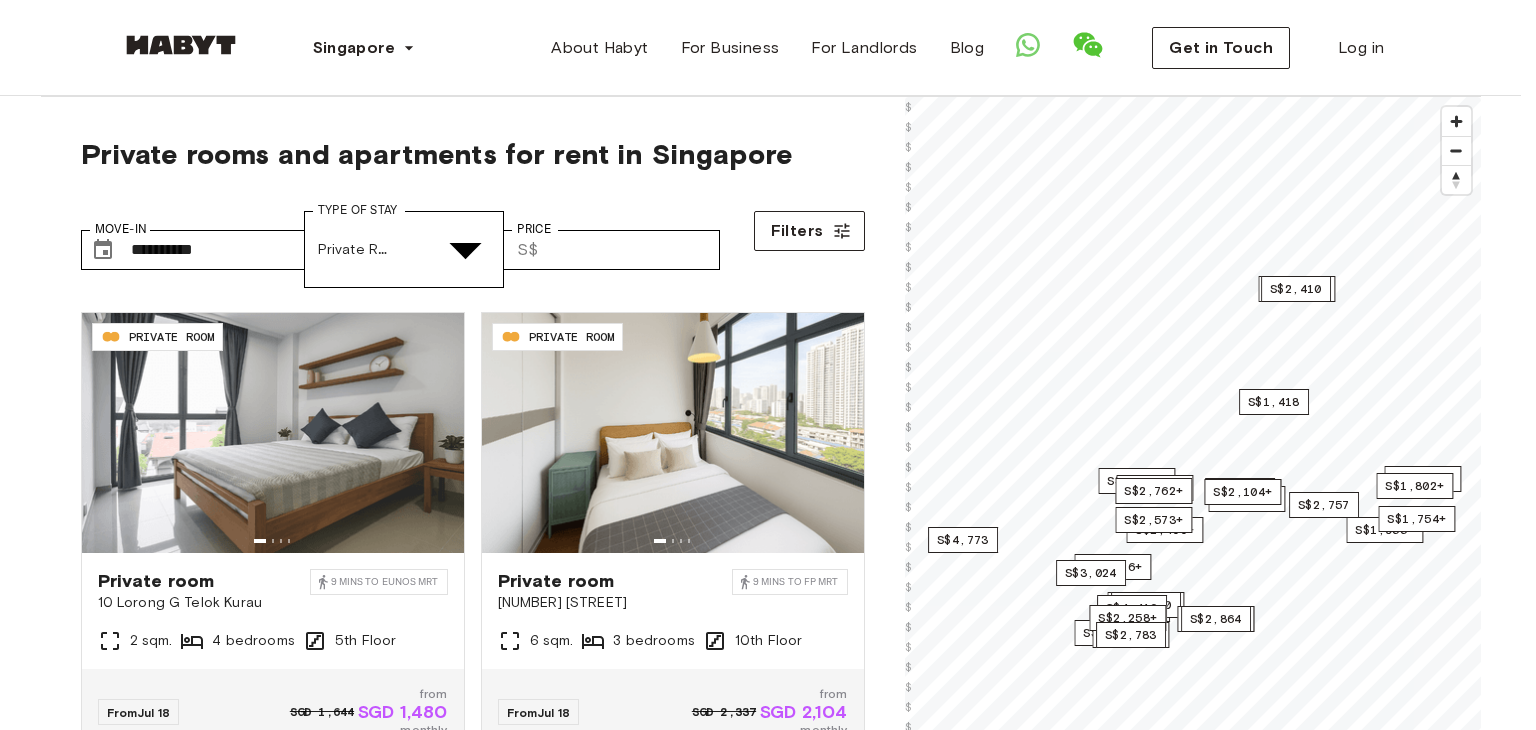 click at bounding box center (760, 4674) 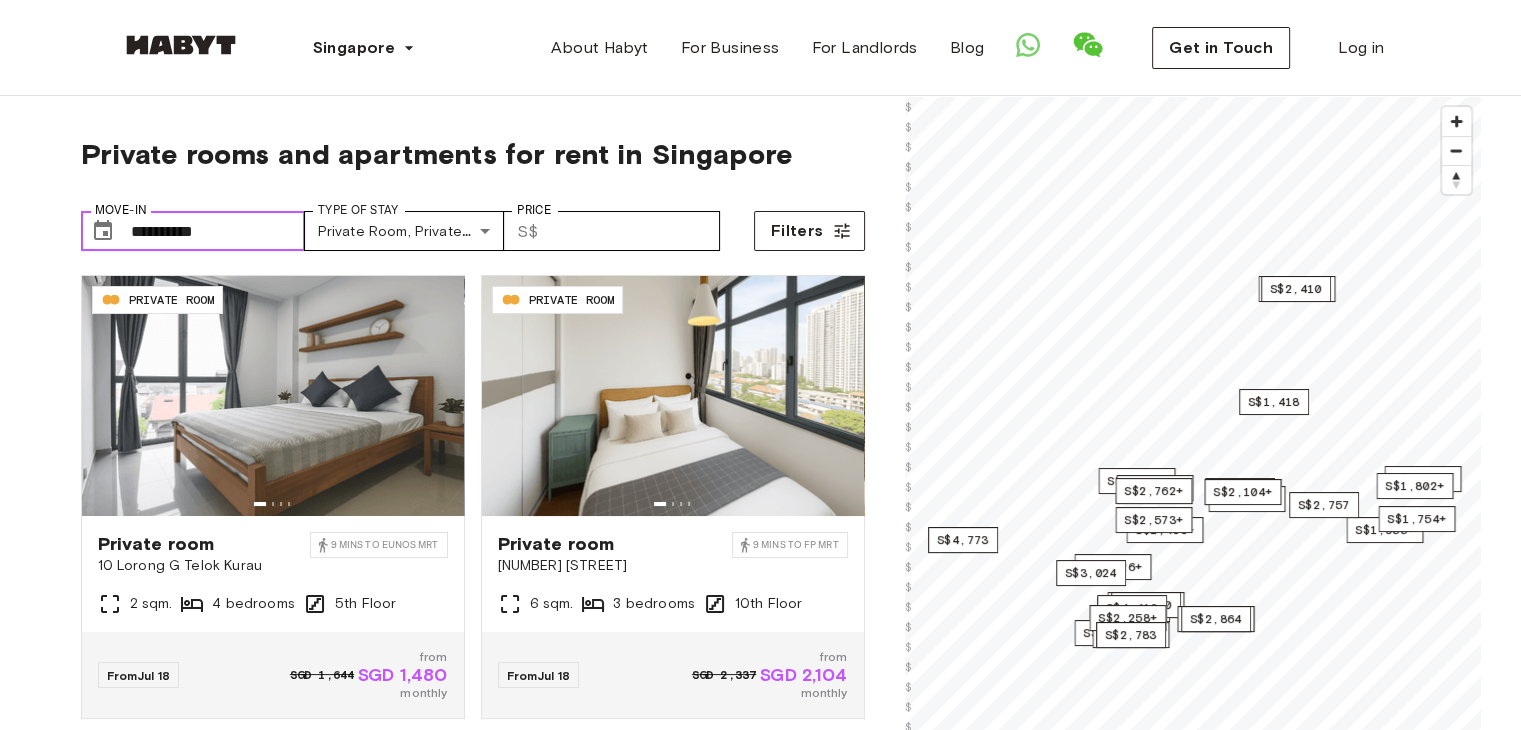 click on "**********" at bounding box center (218, 231) 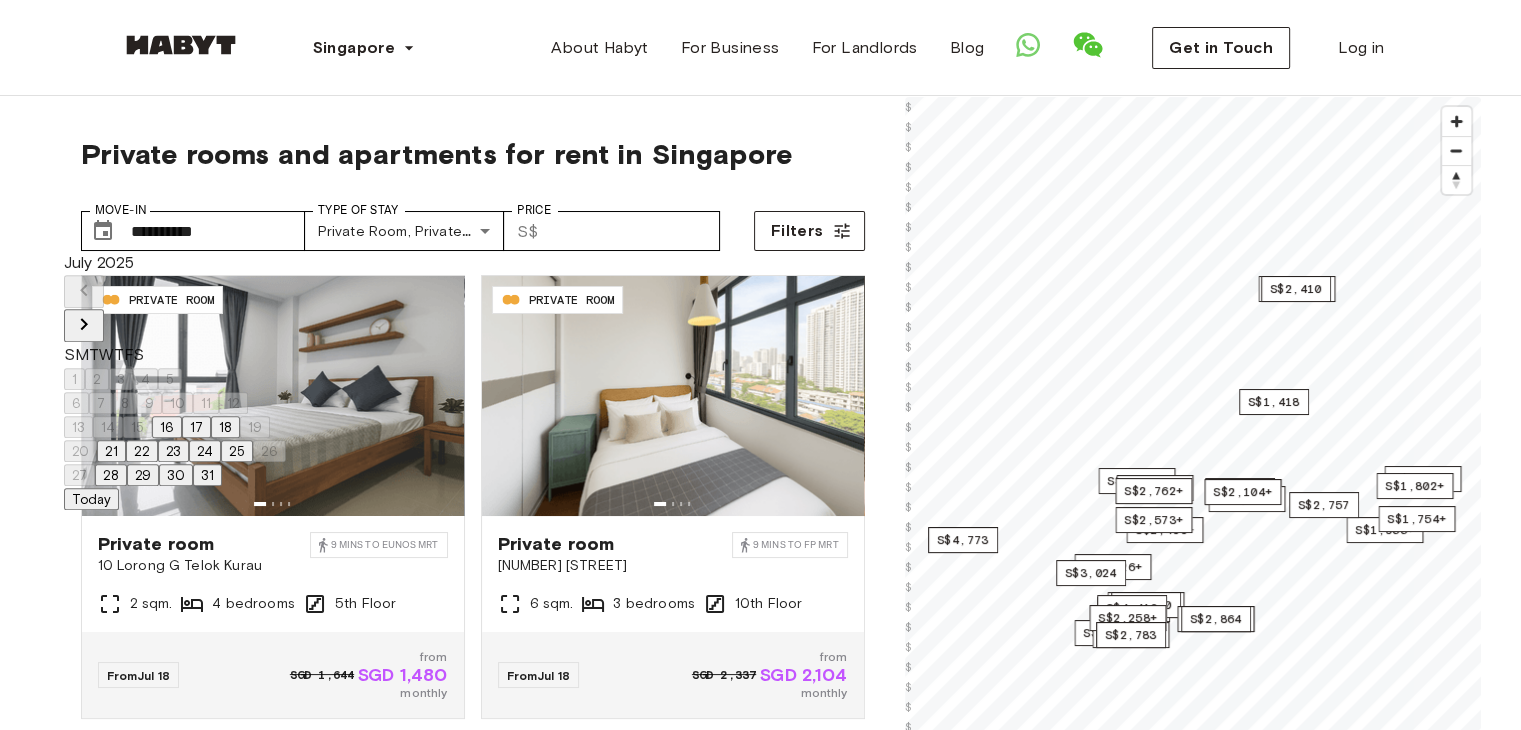 click 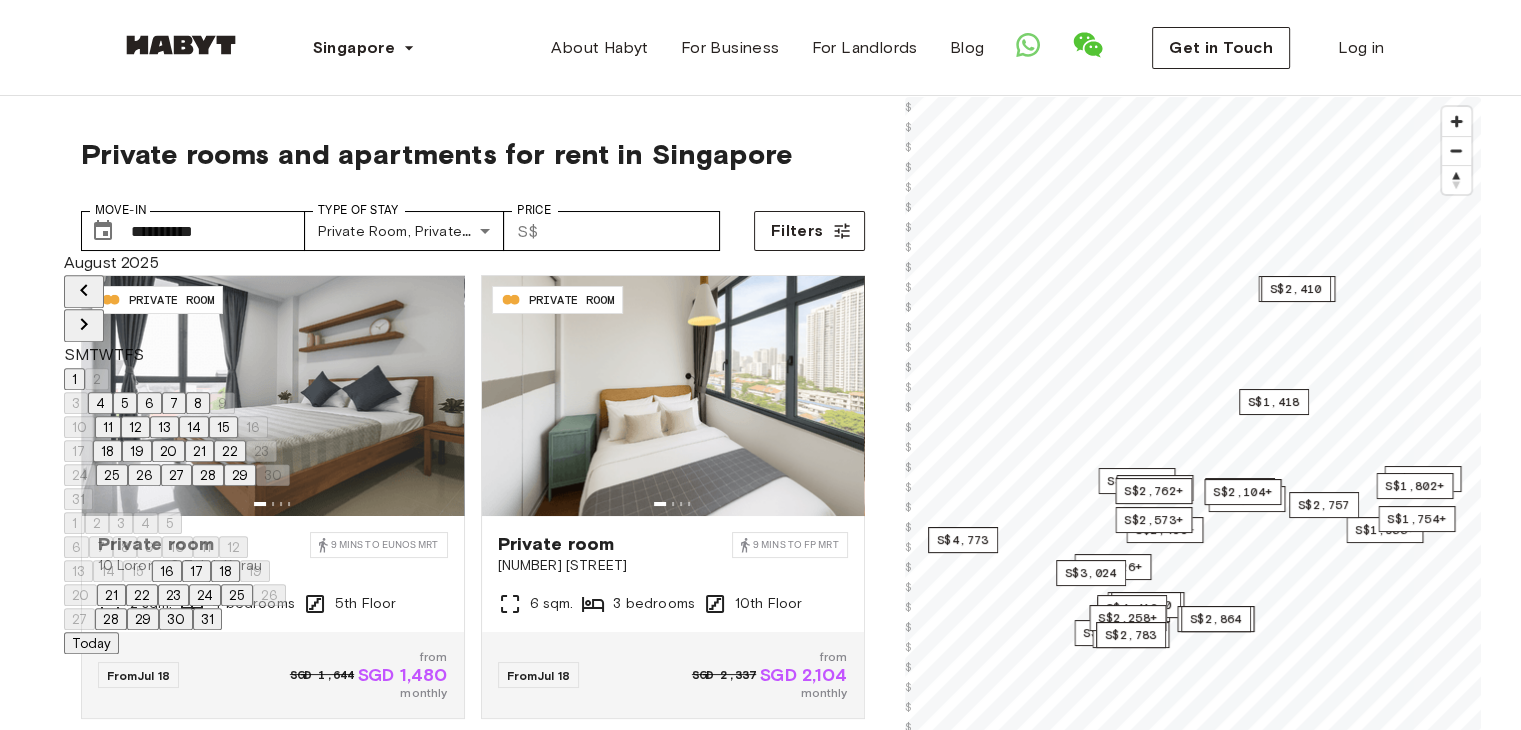 click 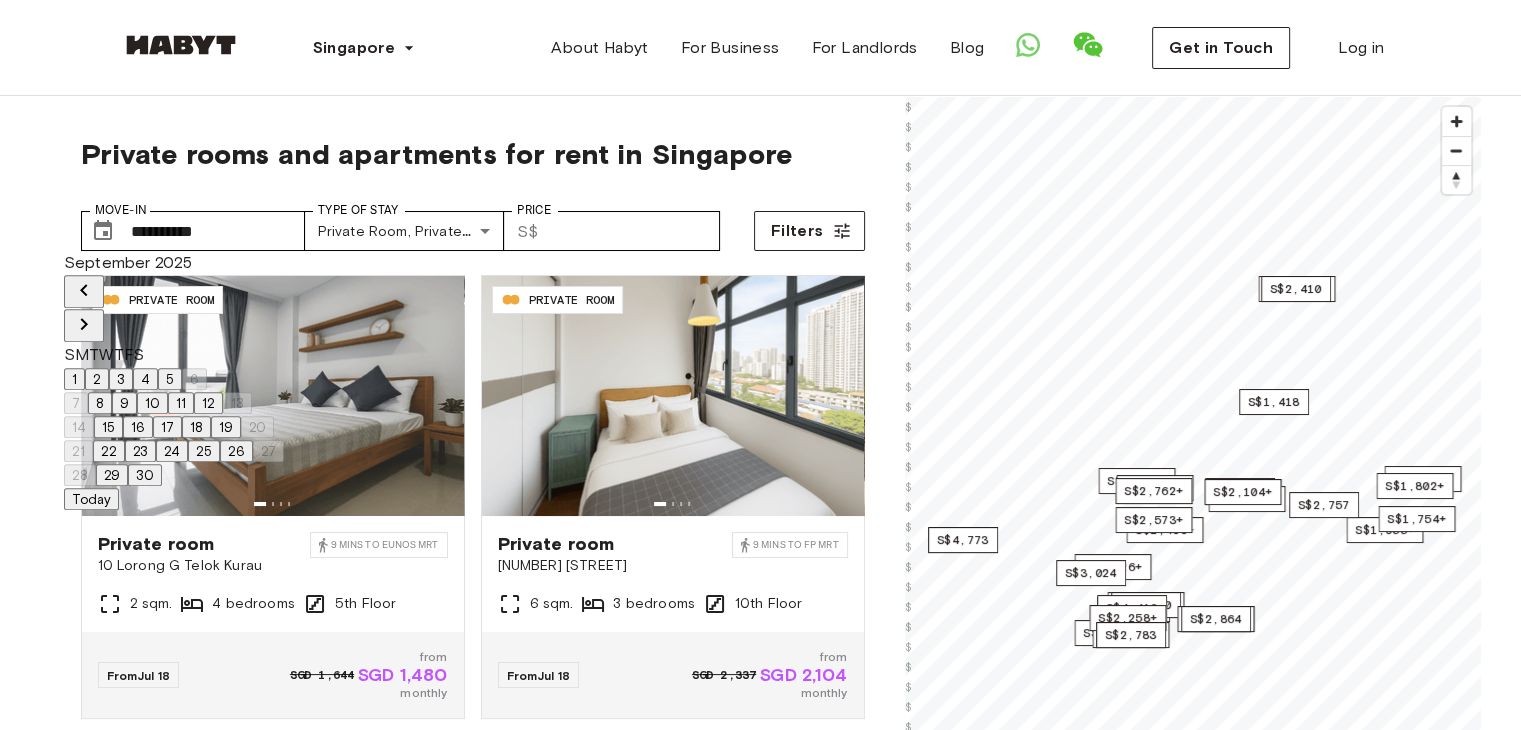 click on "16" at bounding box center (138, 427) 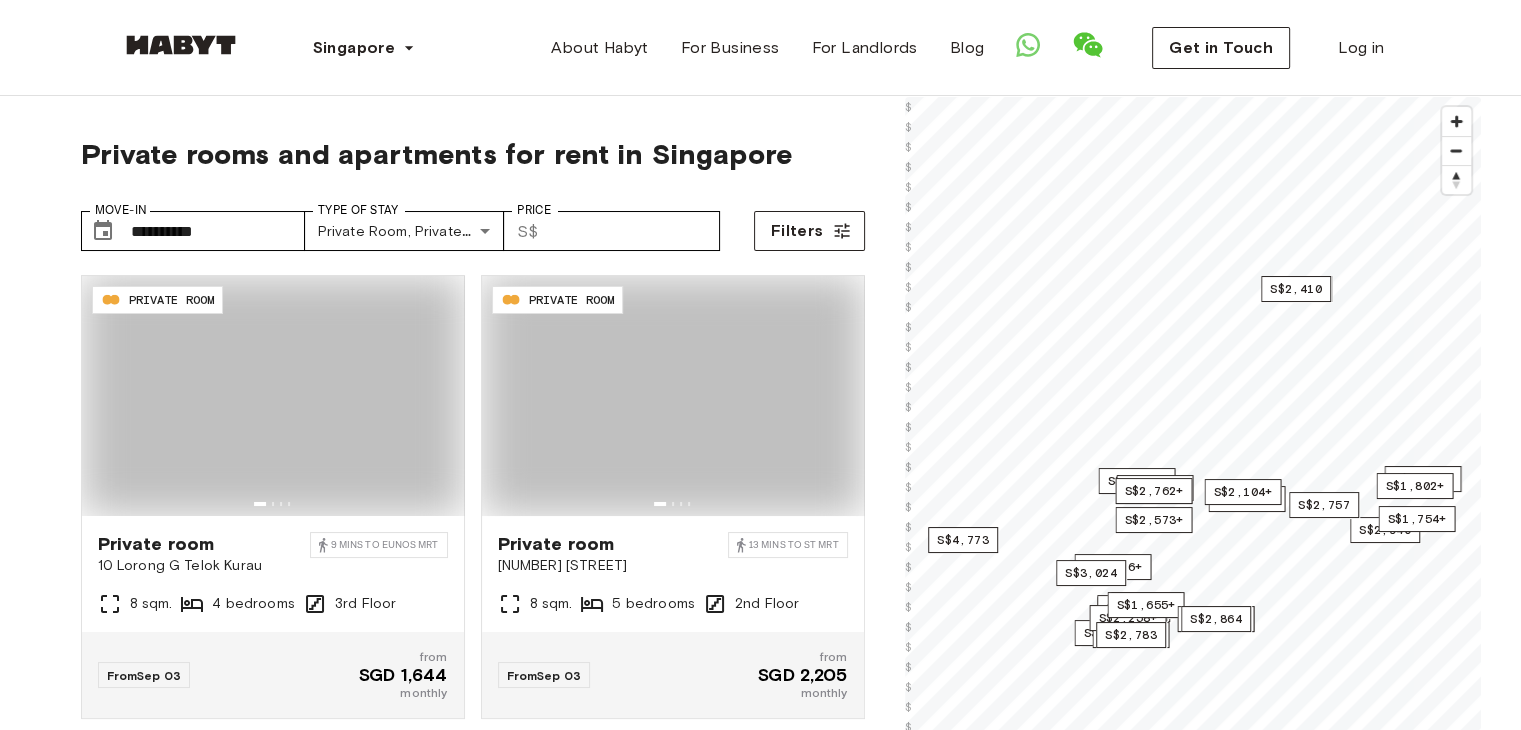 type on "**********" 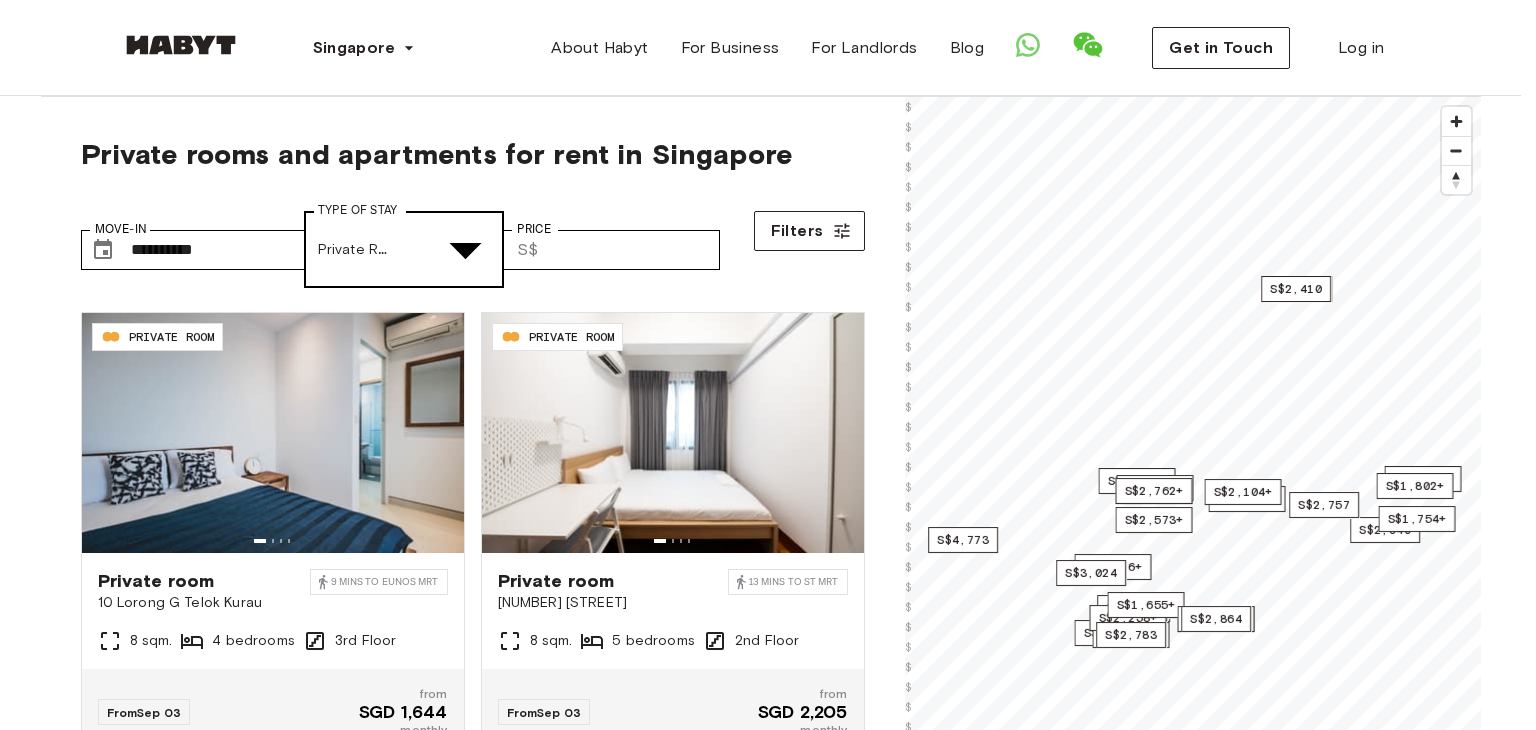 click on "**********" at bounding box center [768, 2523] 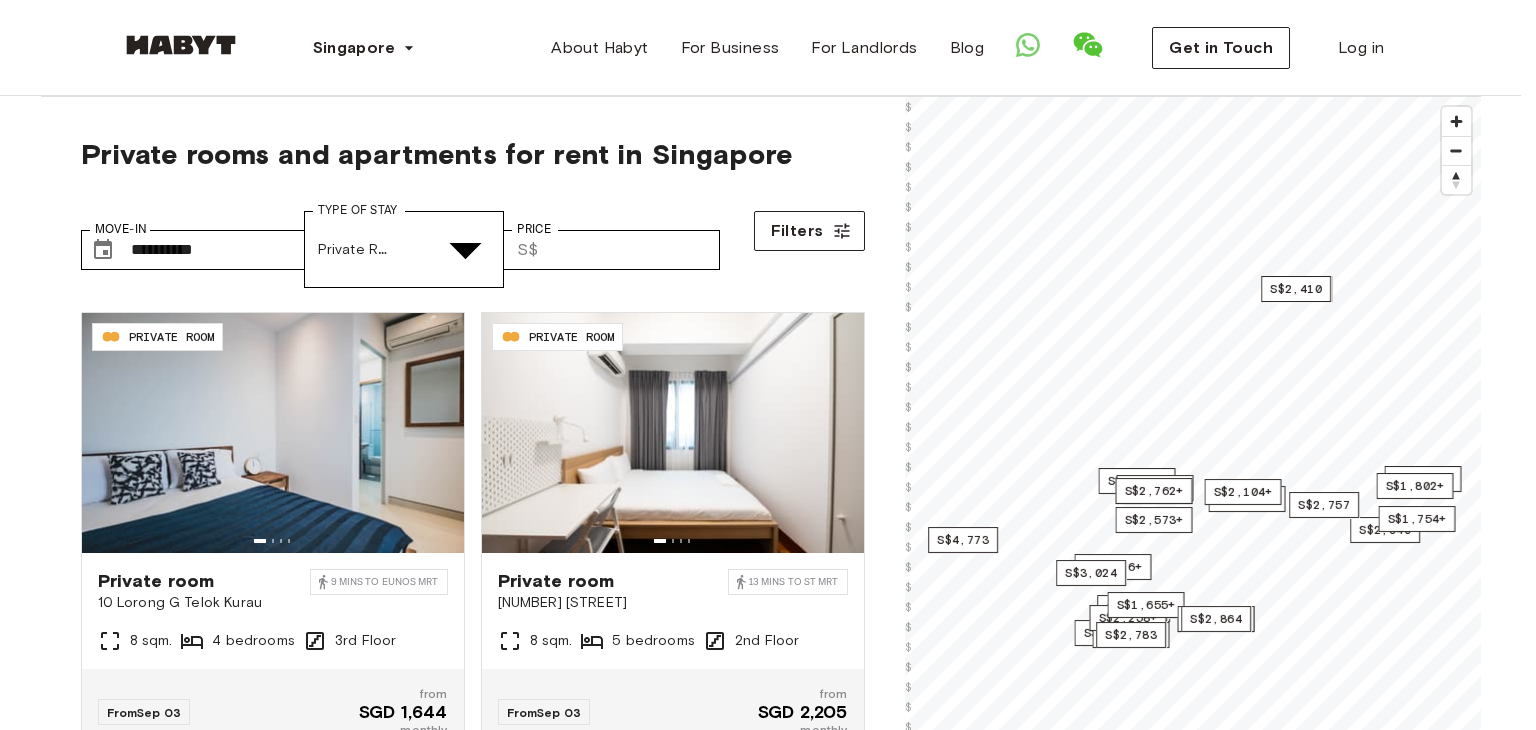 click on "Private apartment" at bounding box center (780, 4947) 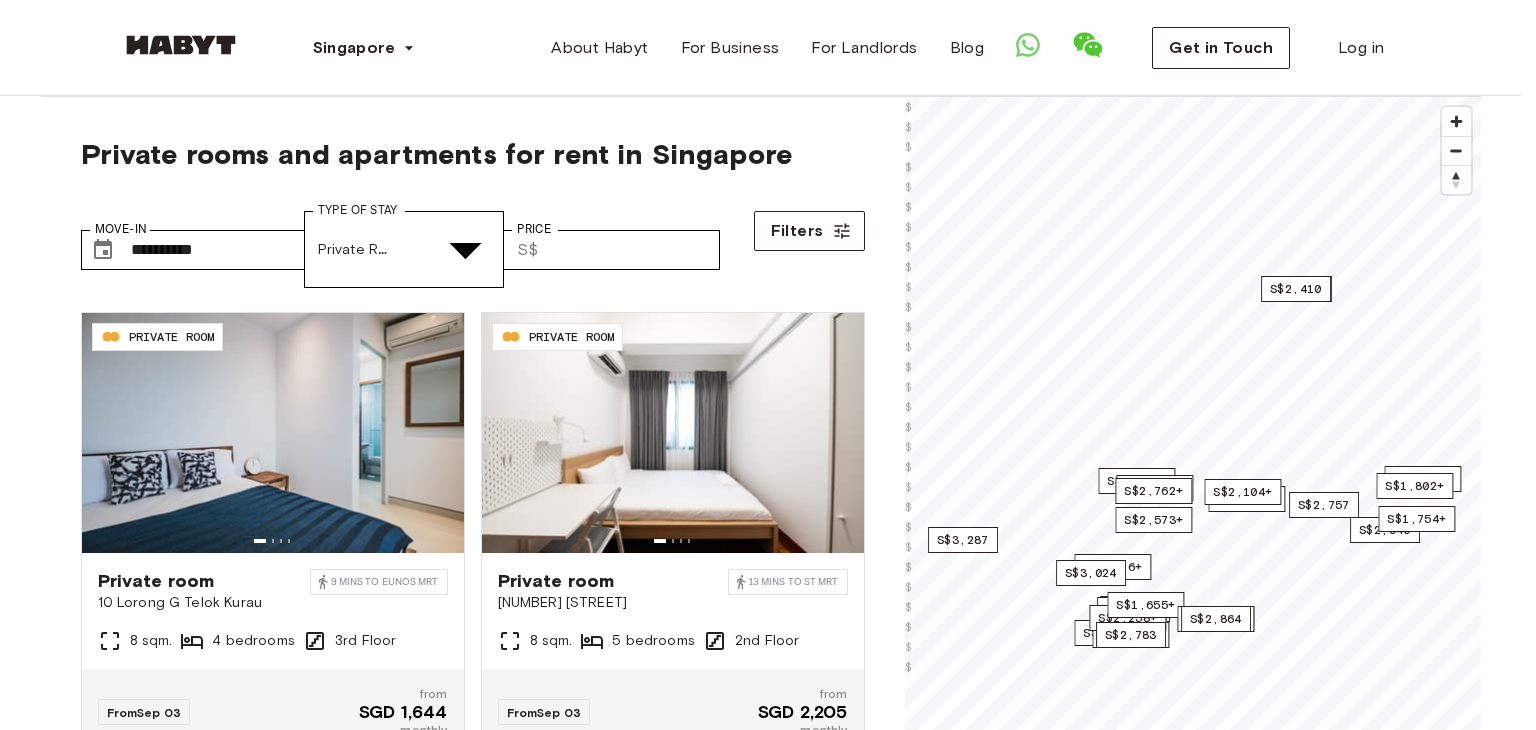 click at bounding box center (52, 4900) 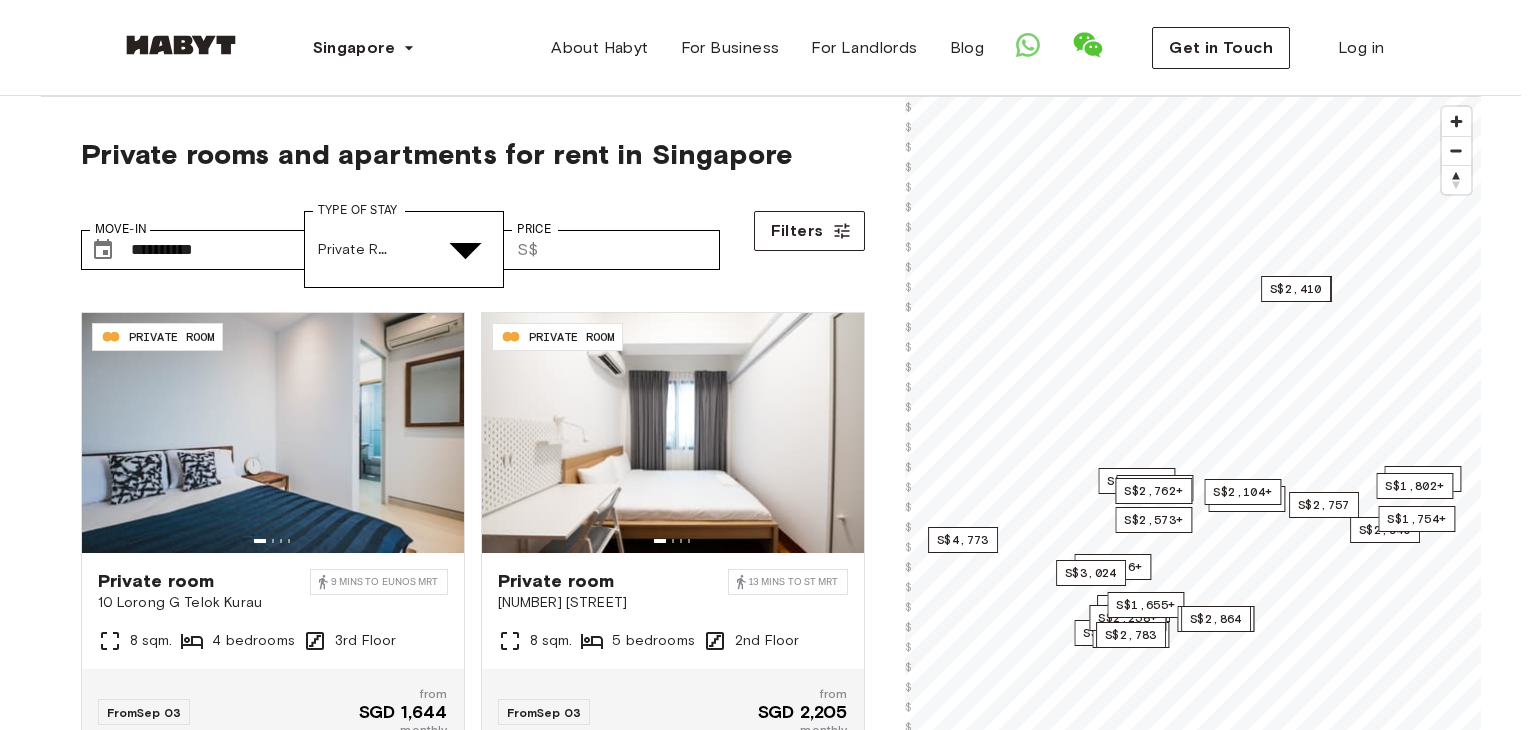 click at bounding box center (52, 4726) 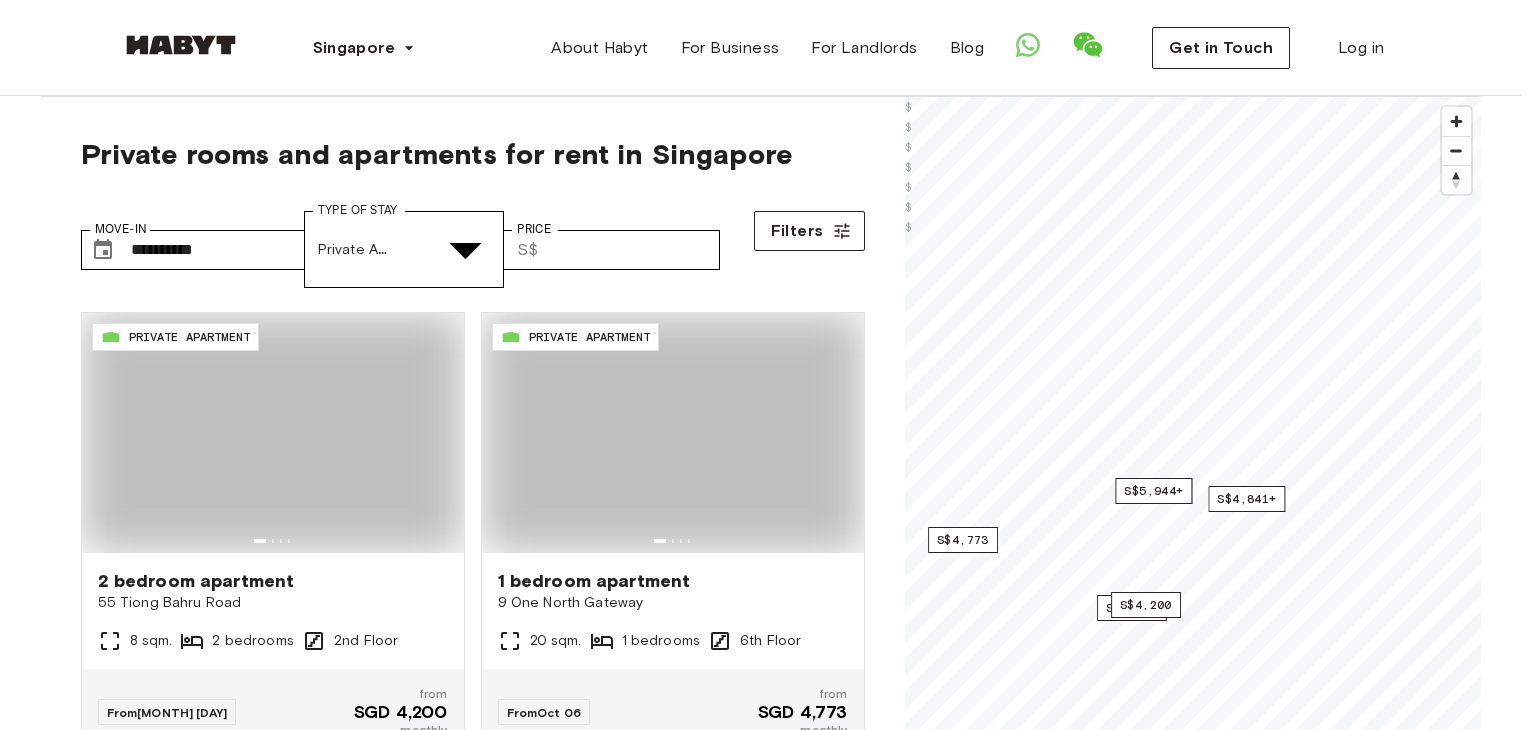 type on "**********" 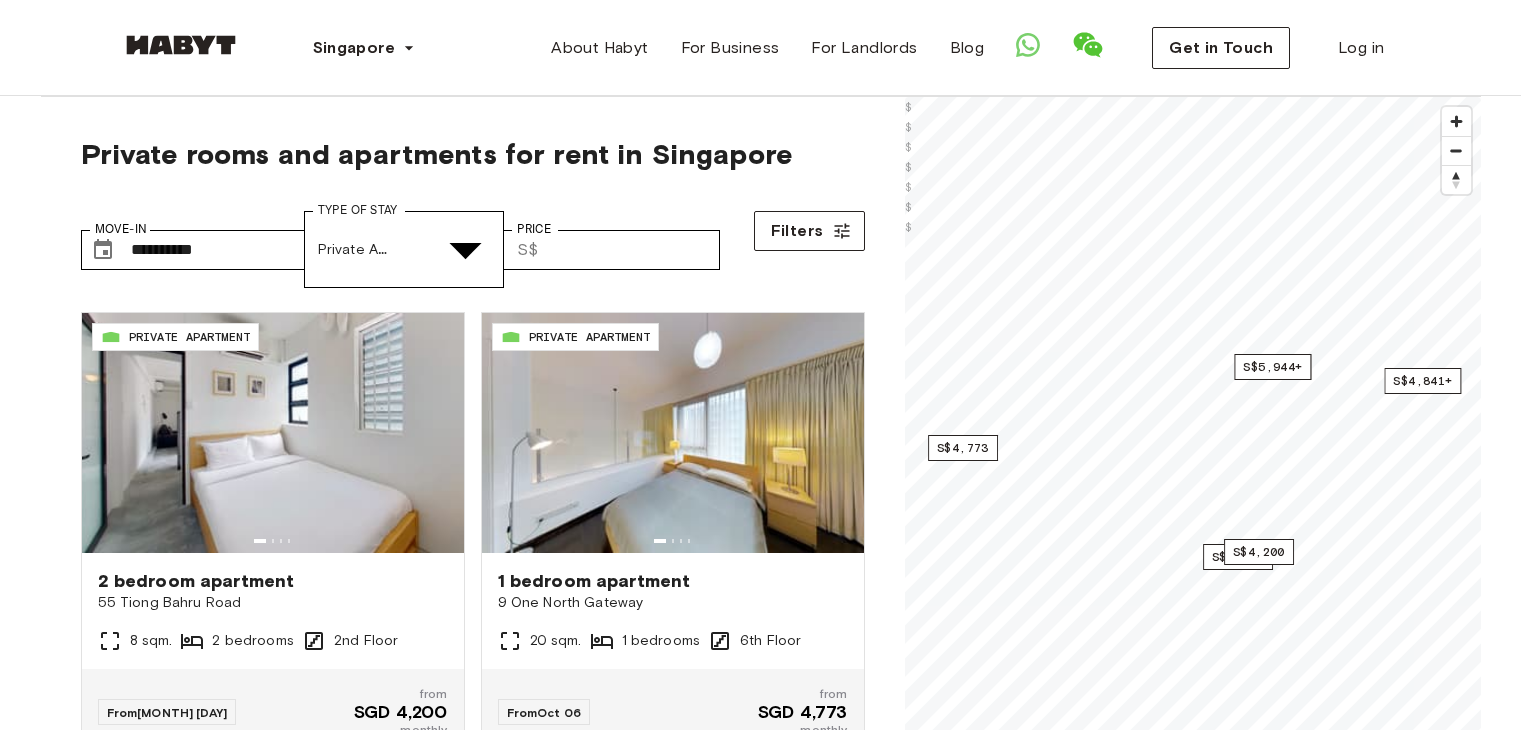 click at bounding box center (760, 4674) 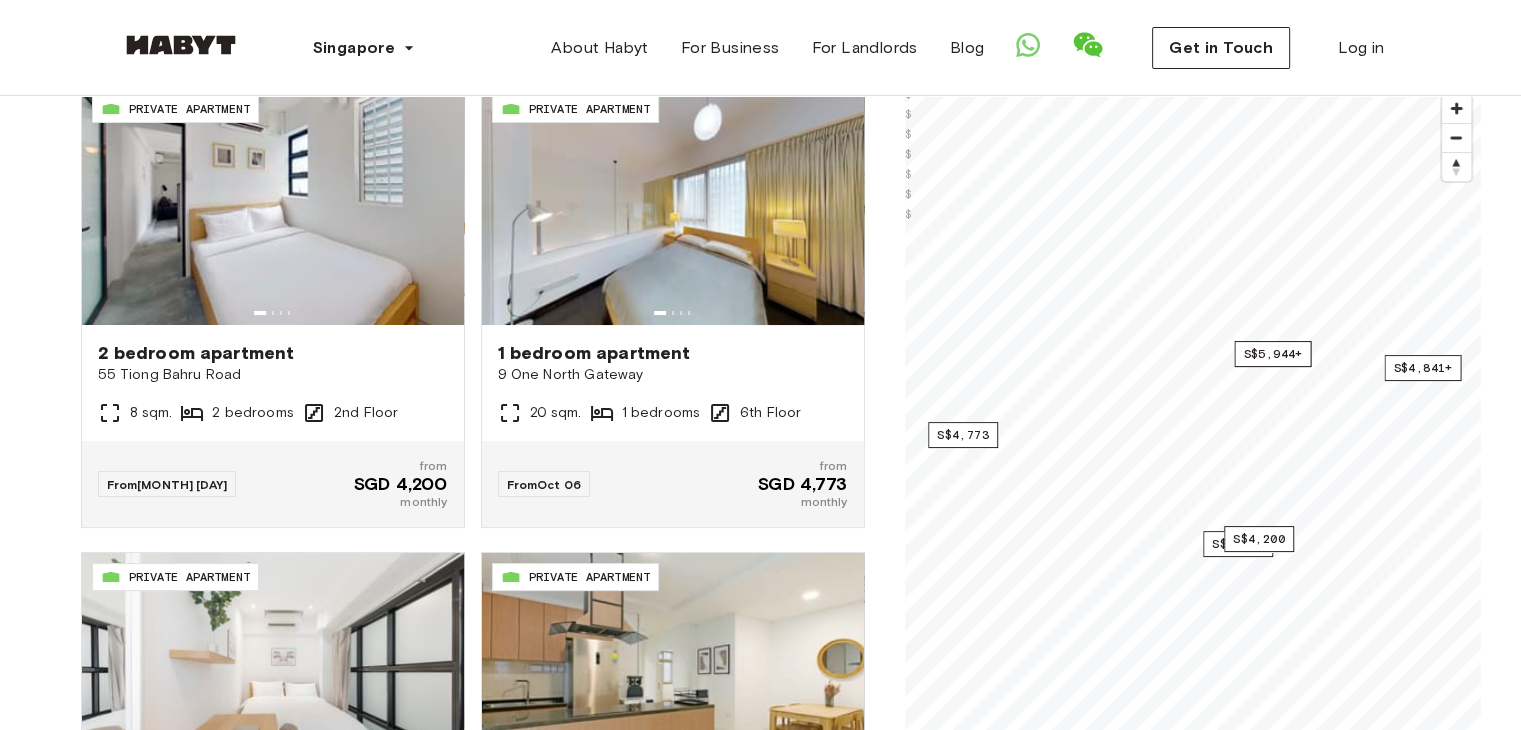 scroll, scrollTop: 175, scrollLeft: 0, axis: vertical 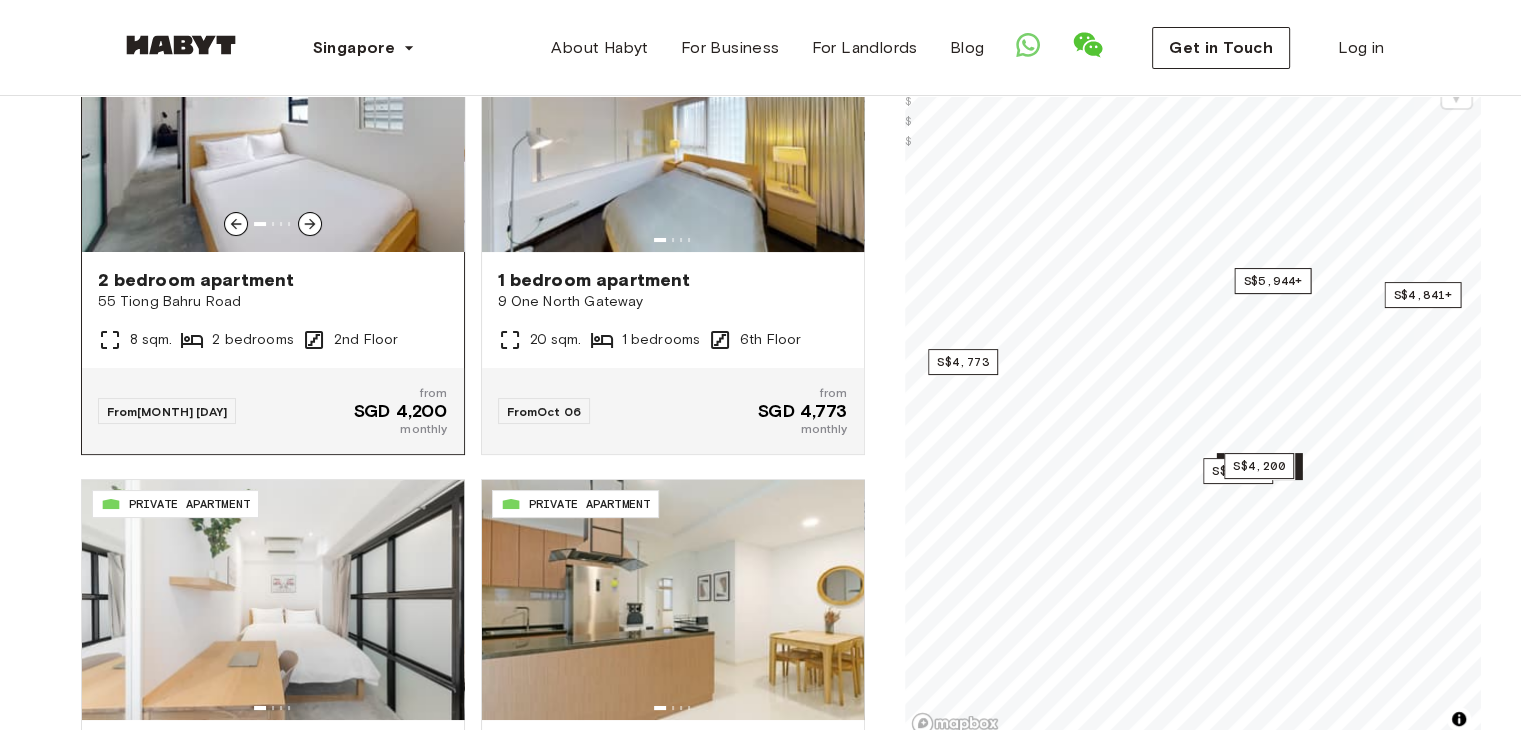 click at bounding box center (273, 132) 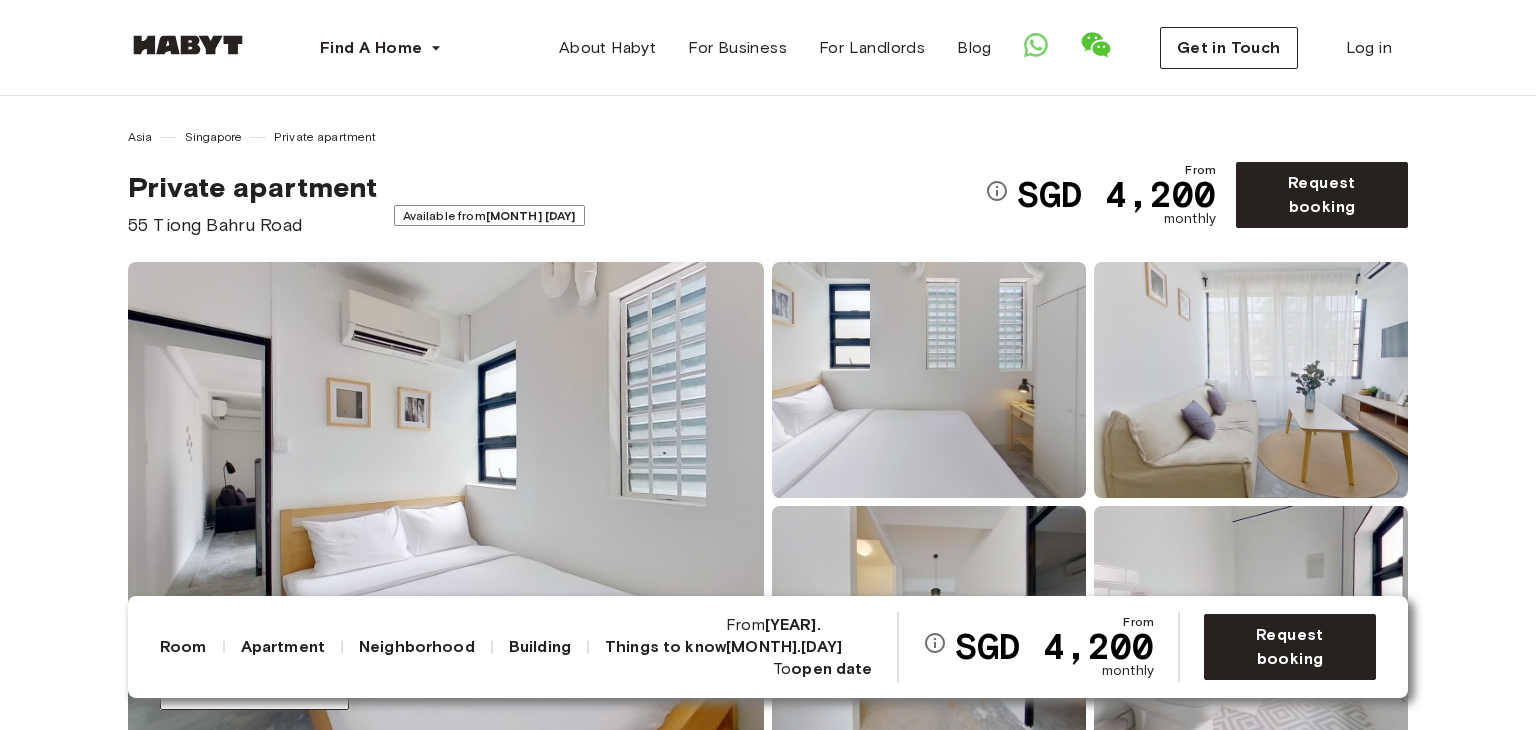 scroll, scrollTop: 0, scrollLeft: 0, axis: both 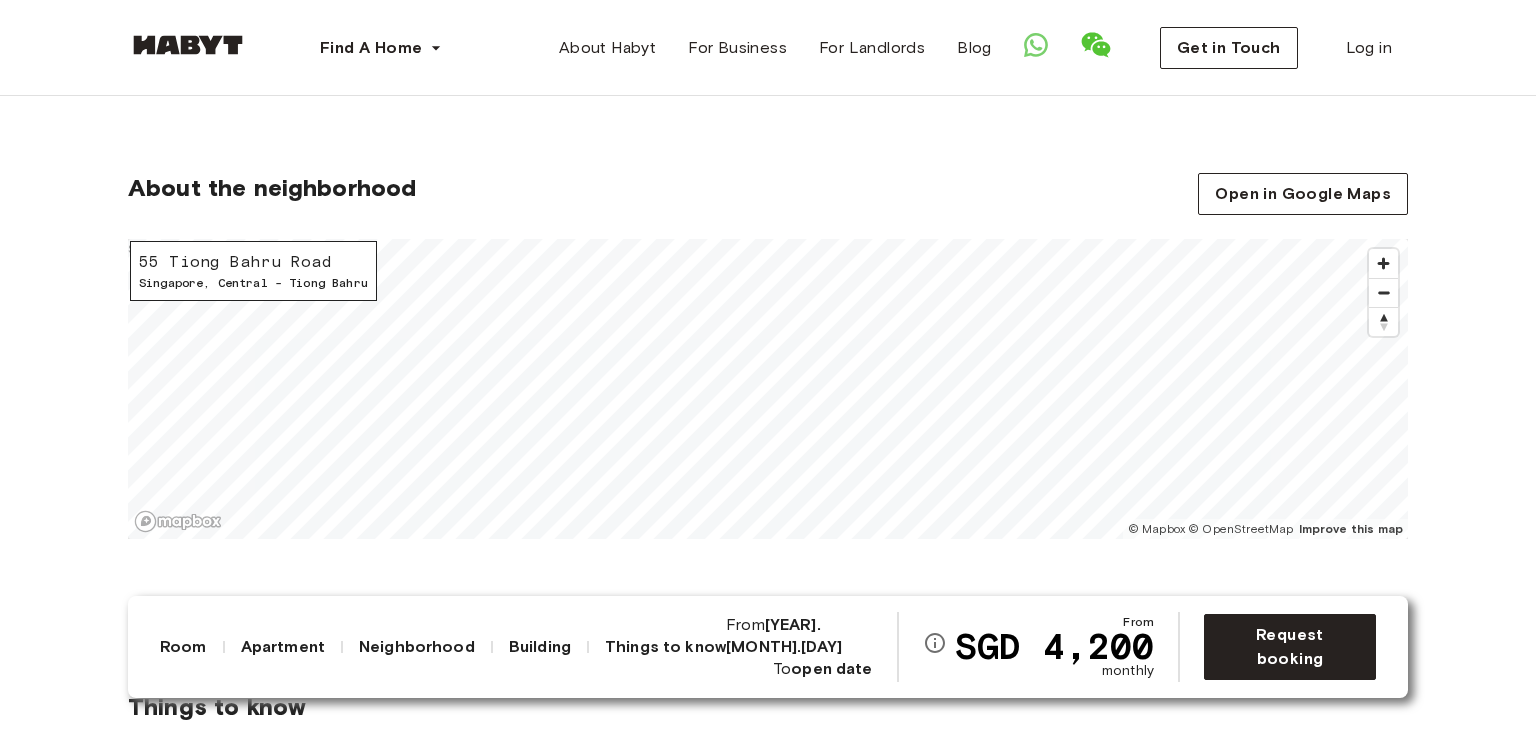 click on "Find A Home Europe Amsterdam Berlin Frankfurt Hamburg Lisbon Madrid Milan Modena Paris Turin Munich Rotterdam Stuttgart Dusseldorf Cologne Zurich The Hague Graz Brussels Leipzig Asia Hong Kong Singapore Seoul Phuket Tokyo About Habyt For Business For Landlords Blog Get in Touch Log in Asia Singapore Private apartment Private apartment [NUMBER] [STREET] Available from  [MONTH] [DAY] From SGD 4,200 monthly Request booking Show all photos About the apartment There's room for everyone in our bigger 2 bedroom apartments. Also perfect for working professionals who prefer a separate study room!      S$0 Deposit options are now available for all Singapore accommodations. Learn more. Learn more  here . 31 sqm. 2nd Floor 2 bedrooms Washer and dryer 1 shared bathroom Shared community space Refrigerator In-unit laundry Sofa Fully-equipped kitchen Dining room Pet-friendly apartment Small appliances Smart TV About the building About the neighborhood Open in Google Maps [NUMBER] [STREET] Singapore ,   © Mapbox     $" at bounding box center [768, 1608] 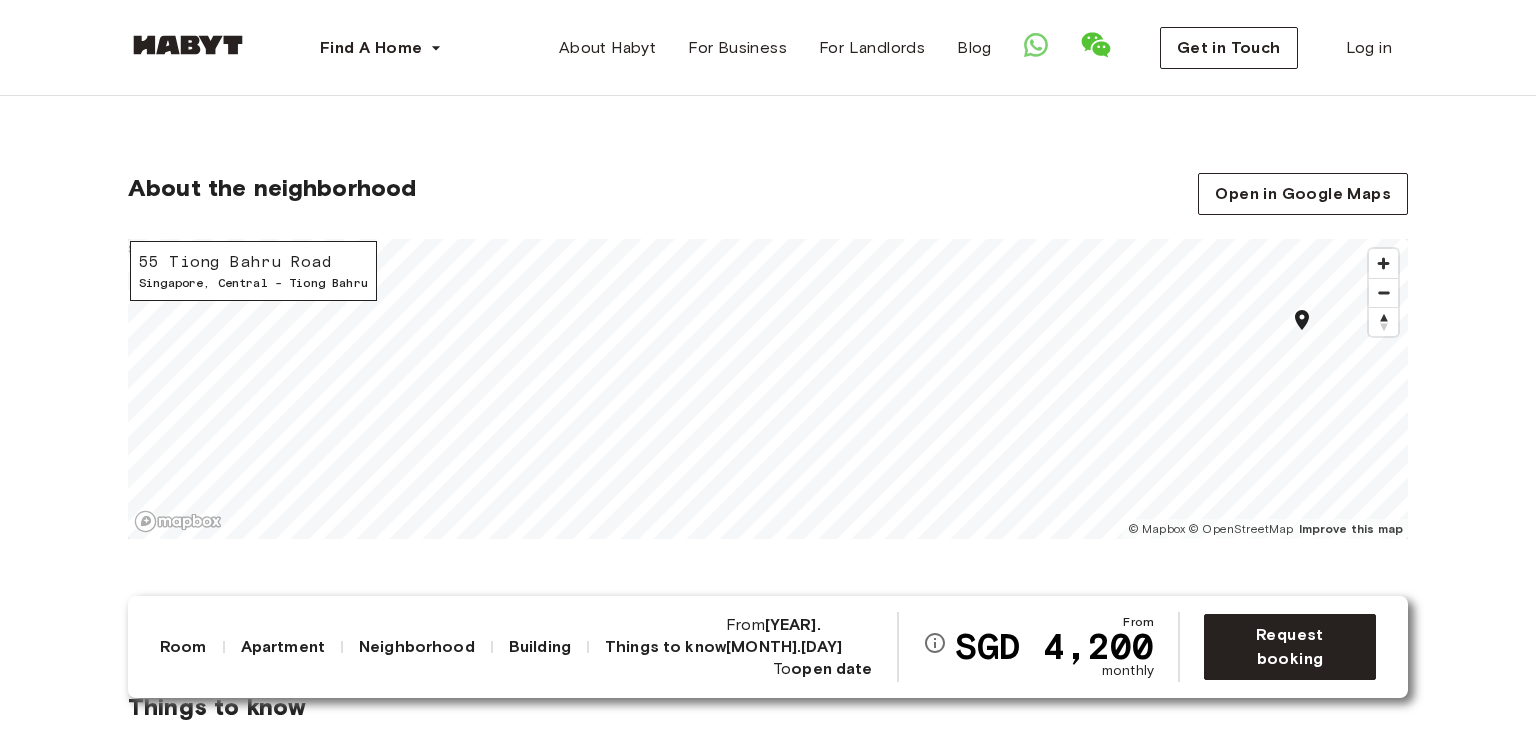 click on "Asia Singapore Private apartment Private apartment [NUMBER] [STREET] Available from  [MONTH] [DAY] From SGD 4,200 monthly Request booking Show all photos About the apartment There's room for everyone in our bigger 2 bedroom apartments. Also perfect for working professionals who prefer a separate study room!      S$0 Deposit options are now available for all Singapore accommodations. Learn more. Learn more  here . 31 sqm. 2nd Floor 2 bedrooms Washer and dryer 1 shared bathroom Shared community space Refrigerator In-unit laundry Sofa Fully-equipped kitchen Dining room Pet-friendly apartment Small appliances Smart TV About the building Nestled in the heart of the eclectic Tiong Bahru district, this property is a 5-minute stroll to landmarks such as Tiong Bahru Market and its surrounding enclave of cafes and restaurants. Commuting to the city has never been easier, with Tiong Bahru MRT Station just a 10-minute walk away and 4 stops down from the CBD. About the neighborhood Open in Google Maps [NUMBER] [STREET]" at bounding box center [768, 1189] 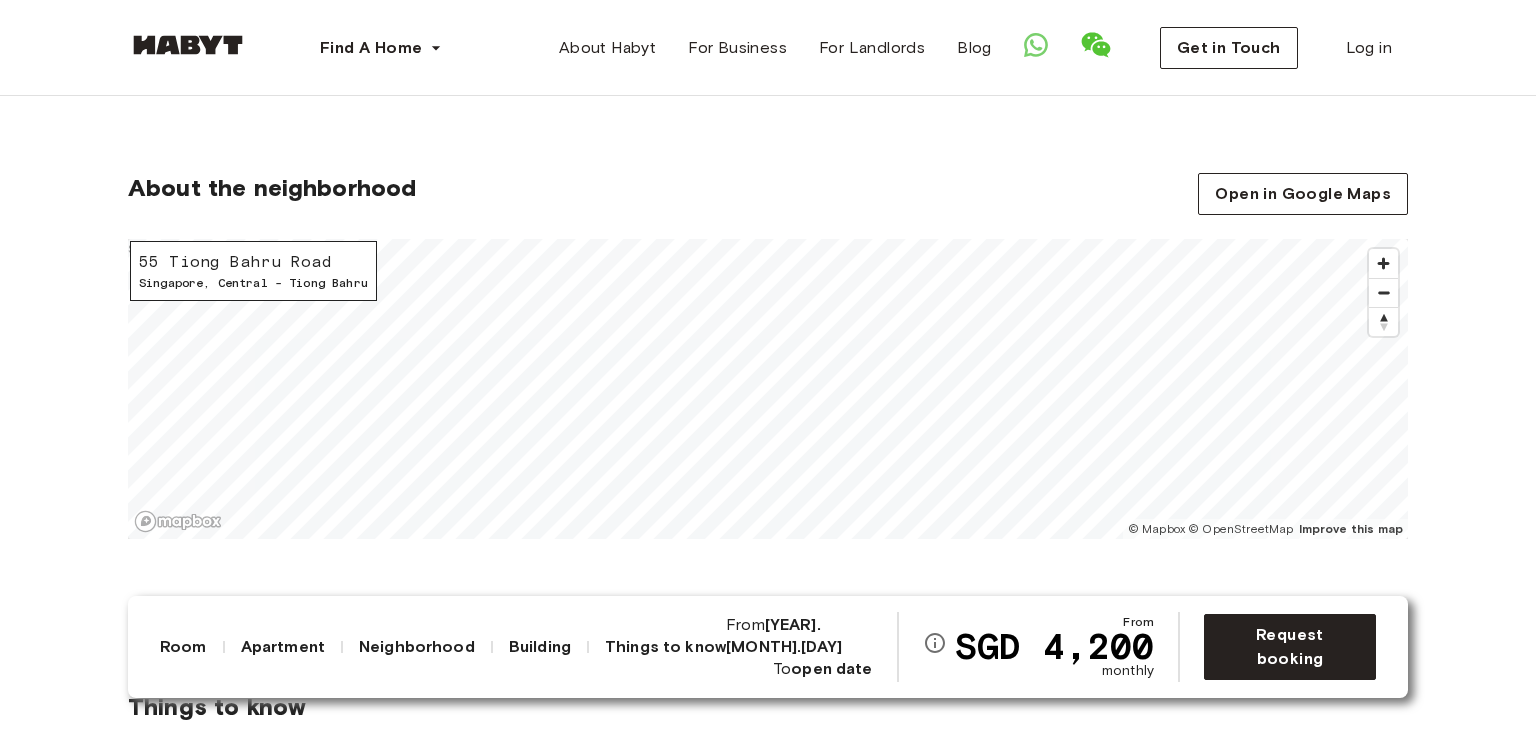 click on "Find A Home Europe Amsterdam Berlin Frankfurt Hamburg Lisbon Madrid Milan Modena Paris Turin Munich Rotterdam Stuttgart Dusseldorf Cologne Zurich The Hague Graz Brussels Leipzig Asia Hong Kong Singapore Seoul Phuket Tokyo About Habyt For Business For Landlords Blog Get in Touch Log in Asia Singapore Private apartment Private apartment 55 Tiong Bahru Road Available from  Sep 28 From SGD 4,200 monthly Request booking Show all photos About the apartment There's room for everyone in our bigger 2 bedroom apartments. Also perfect for working professionals who prefer a separate study room!      S$0 Deposit options are now available for all Singapore accommodations. Learn more. Learn more  here . 31 sqm. 2nd Floor 2 bedrooms Washer and dryer 1 shared bathroom Shared community space Refrigerator In-unit laundry Sofa Fully-equipped kitchen Dining room Pet-friendly apartment Small appliances Smart TV About the building About the neighborhood Open in Google Maps 55 Tiong Bahru Road Singapore ,   © Mapbox     $" at bounding box center [768, 1608] 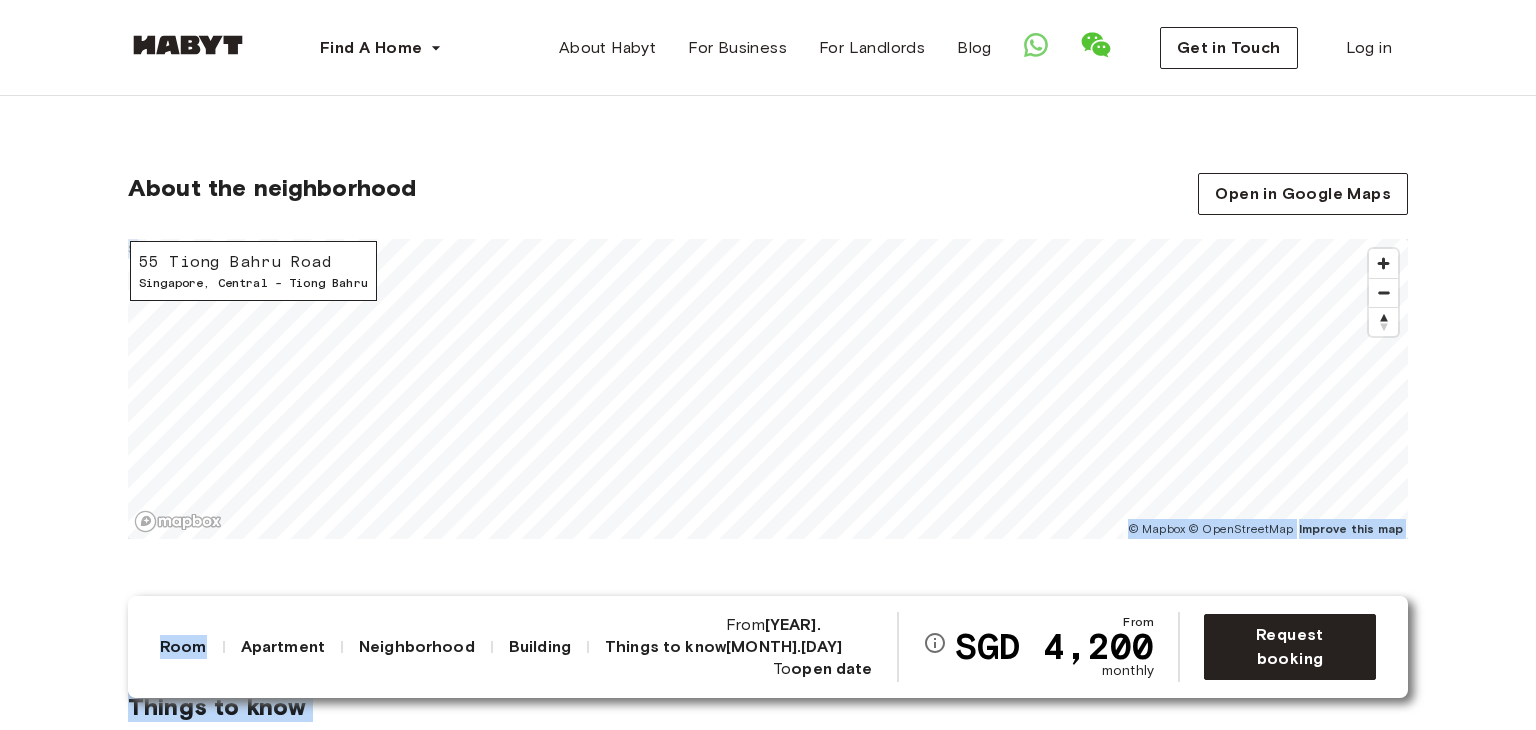 click on "Asia Singapore Private apartment Private apartment 55 Tiong Bahru Road Available from  Sep 28 From SGD 4,200 monthly Request booking Show all photos About the apartment There's room for everyone in our bigger 2 bedroom apartments. Also perfect for working professionals who prefer a separate study room!      S$0 Deposit options are now available for all Singapore accommodations. Learn more. Learn more  here . 31 sqm. 2nd Floor 2 bedrooms Washer and dryer 1 shared bathroom Shared community space Refrigerator In-unit laundry Sofa Fully-equipped kitchen Dining room Pet-friendly apartment Small appliances Smart TV About the building Nestled in the heart of the eclectic Tiong Bahru district, this property is a 5-minute stroll to landmarks such as Tiong Bahru Market and its surrounding enclave of cafes and restaurants. Commuting to the city has never been easier, with Tiong Bahru MRT Station just a 10-minute walk away and 4 stops down from the CBD. About the neighborhood Open in Google Maps 55 Tiong Bahru Road" at bounding box center (768, 1189) 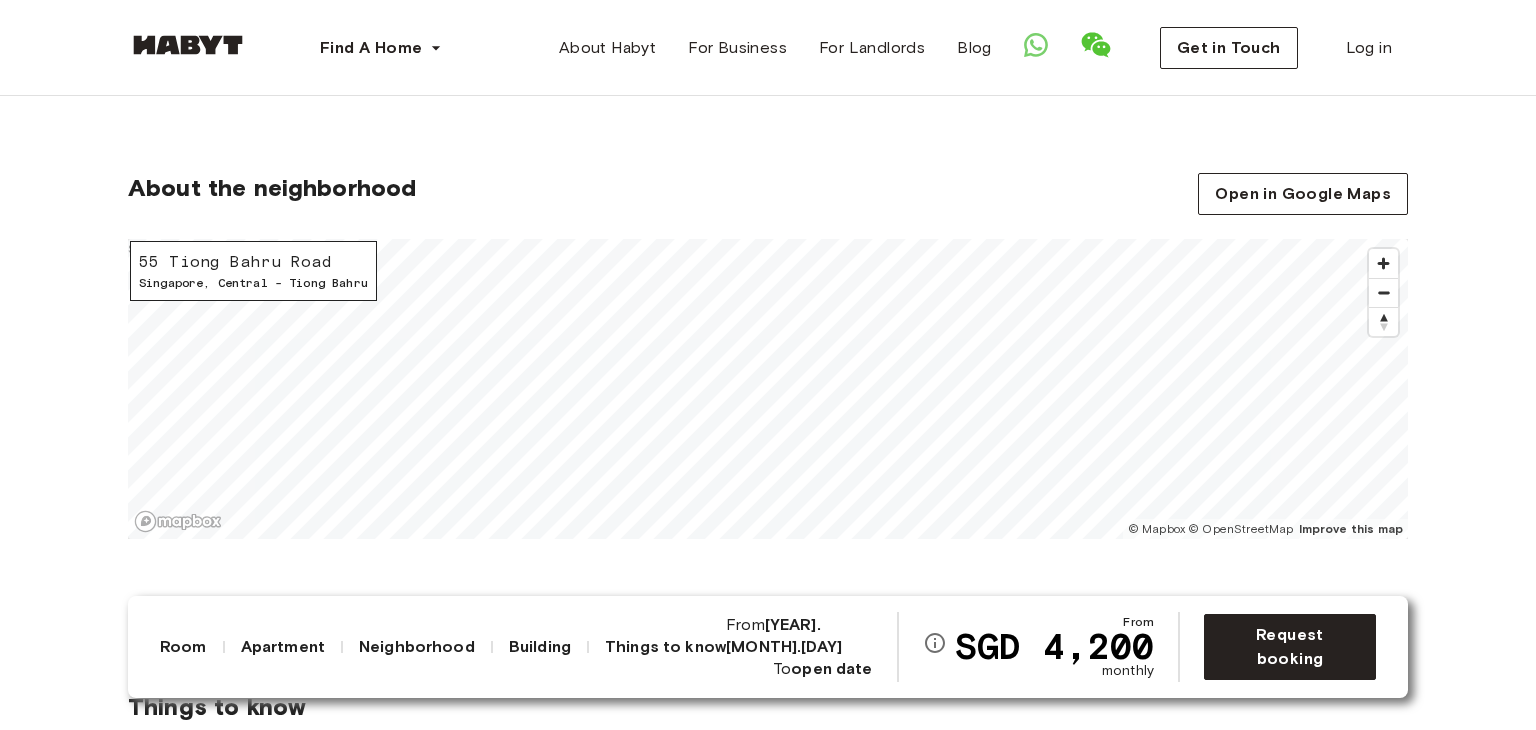 click on "Find A Home Europe Amsterdam Berlin Frankfurt Hamburg Lisbon Madrid Milan Modena Paris Turin Munich Rotterdam Stuttgart Dusseldorf Cologne Zurich The Hague Graz Brussels Leipzig Asia Hong Kong Singapore Seoul Phuket Tokyo About Habyt For Business For Landlords Blog Get in Touch Log in" at bounding box center (768, 48) 